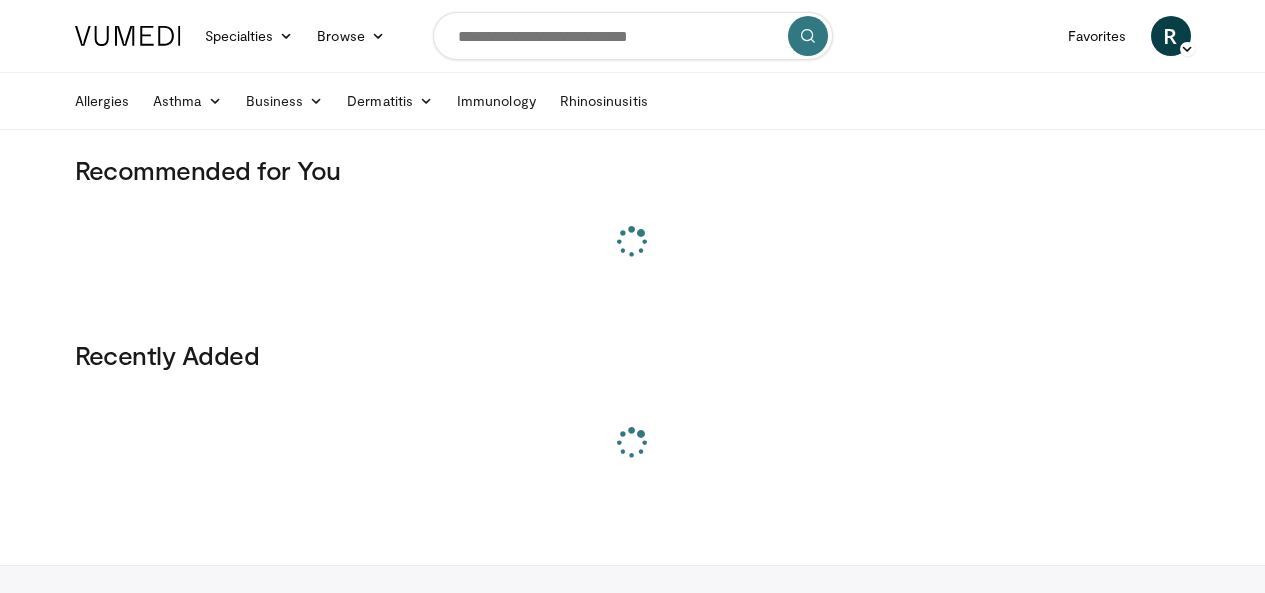 scroll, scrollTop: 0, scrollLeft: 0, axis: both 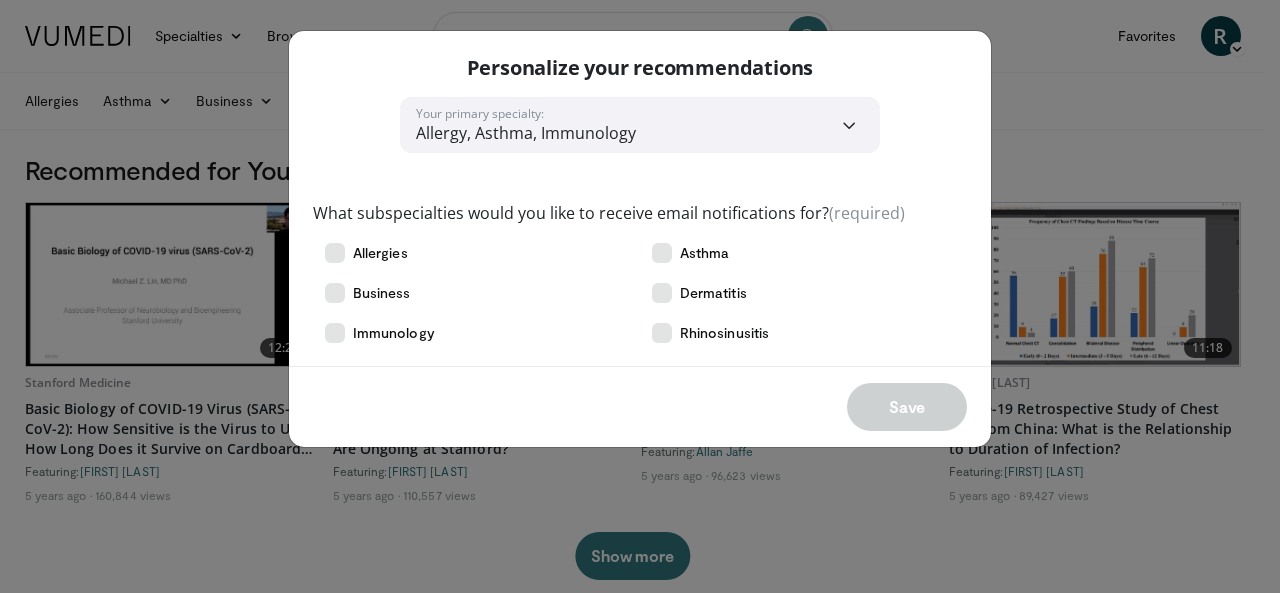 click on "**********" at bounding box center [640, 125] 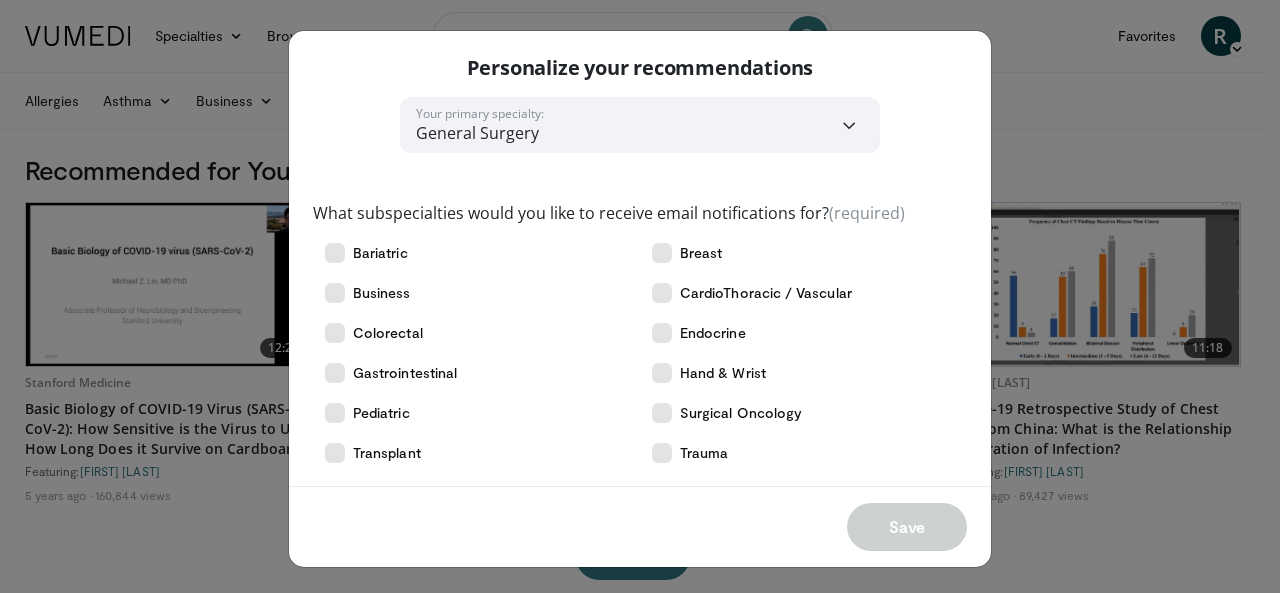click on "**********" at bounding box center (640, 125) 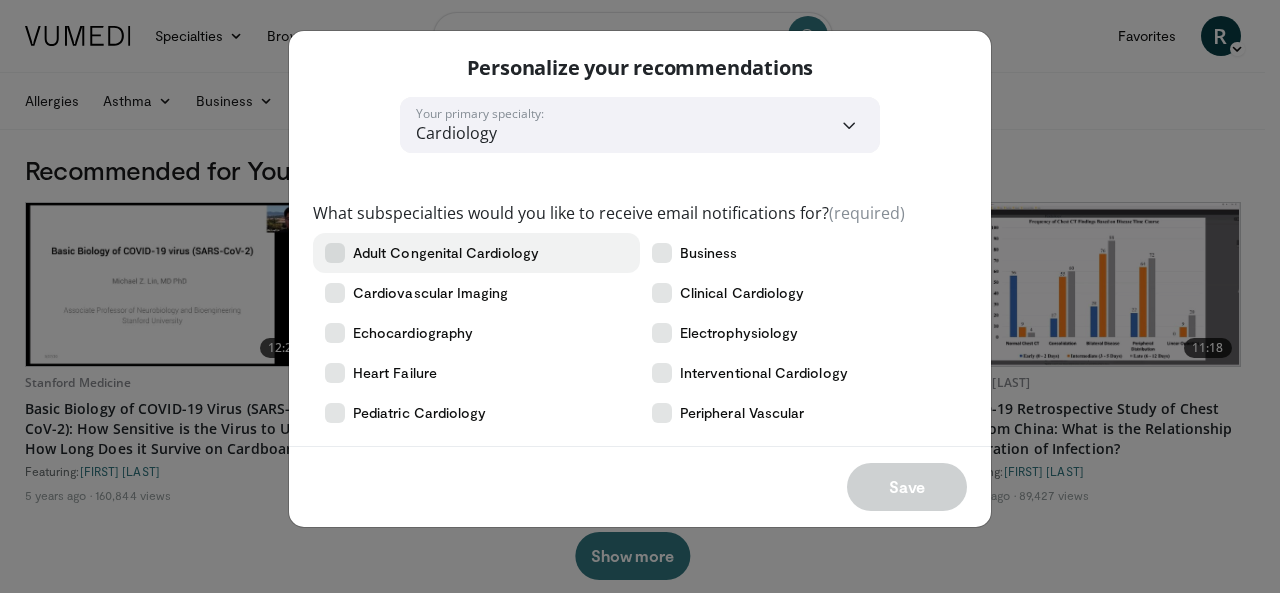 click at bounding box center (335, 253) 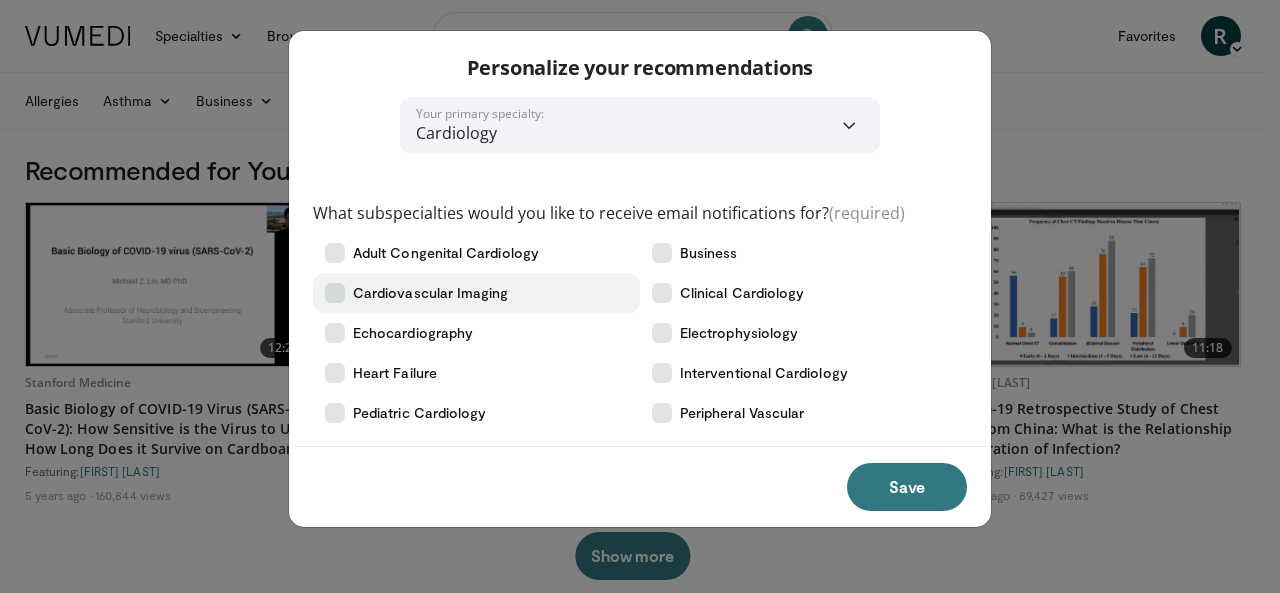 click at bounding box center [335, 293] 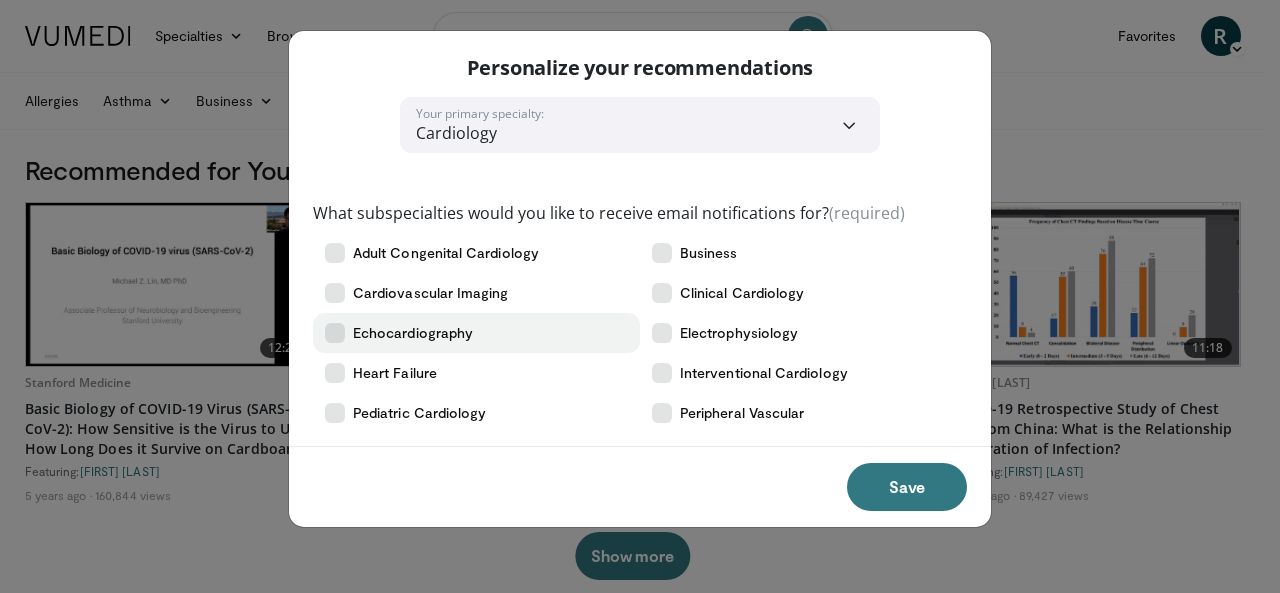 click at bounding box center (335, 333) 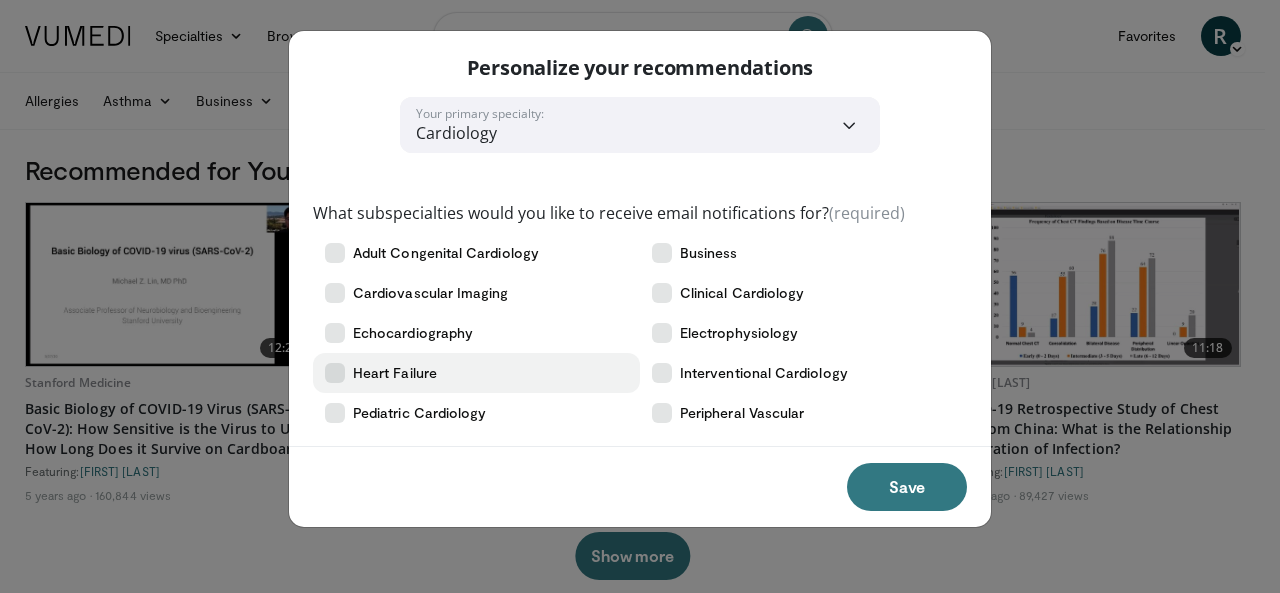 click at bounding box center [335, 373] 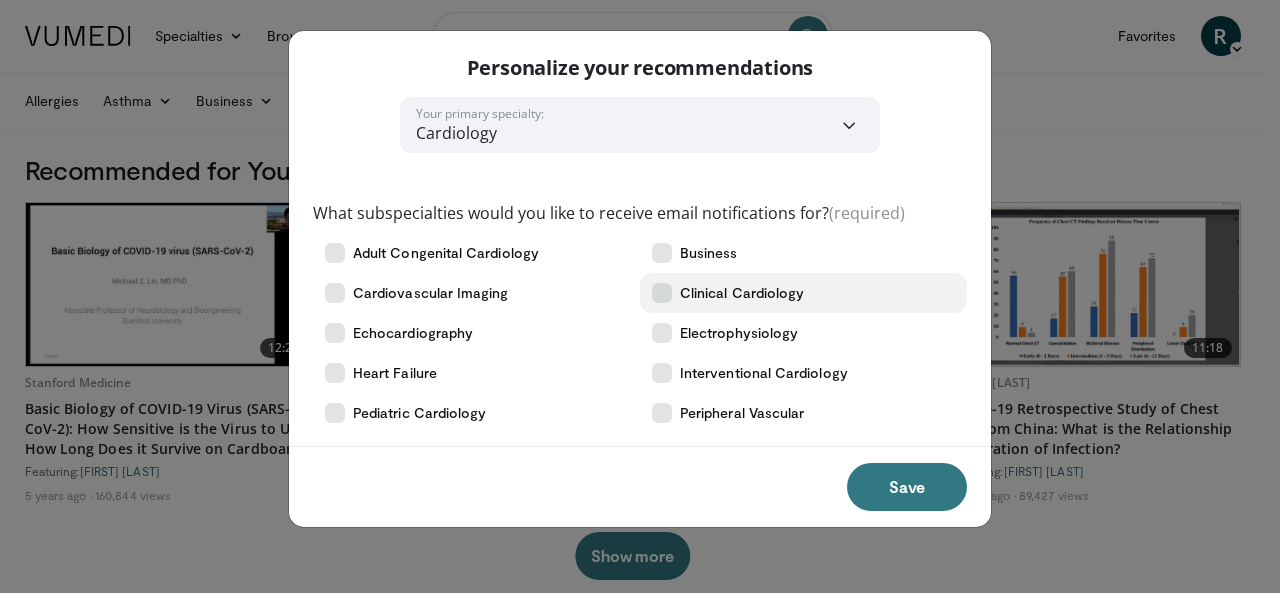 click at bounding box center [662, 293] 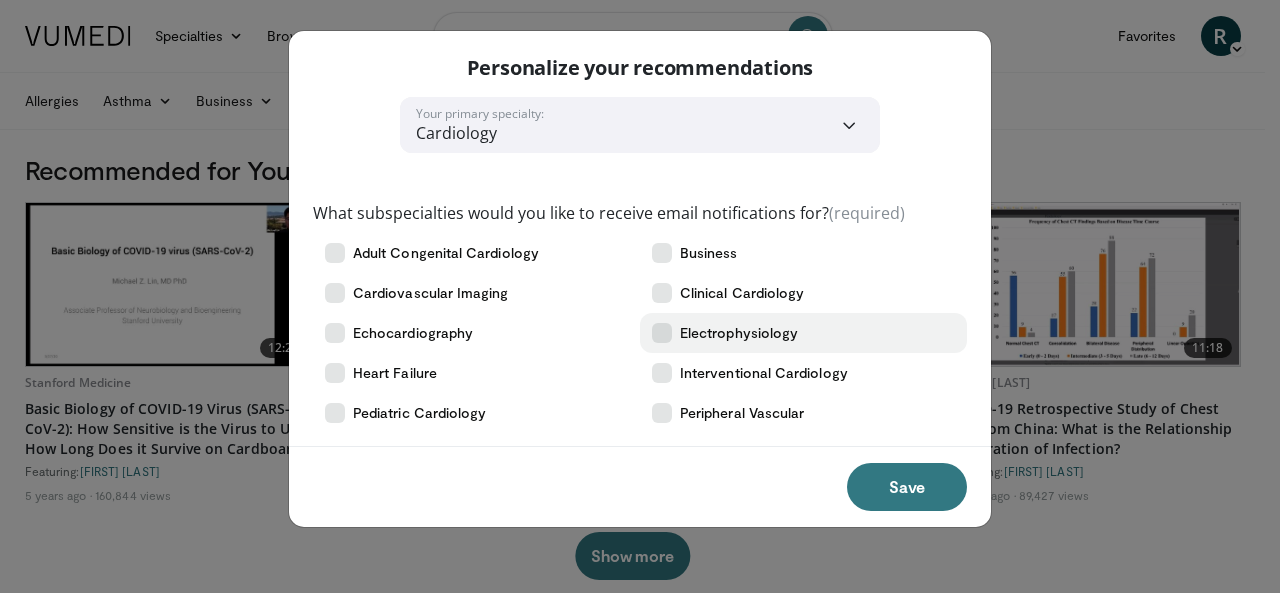 click at bounding box center [662, 333] 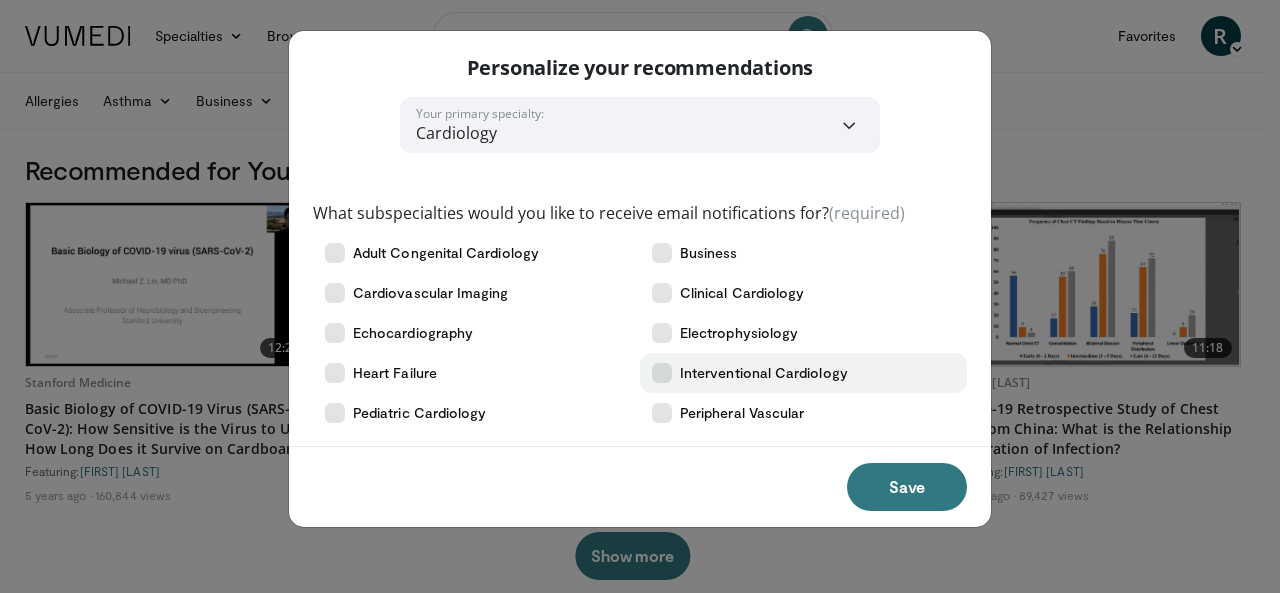 click at bounding box center (662, 373) 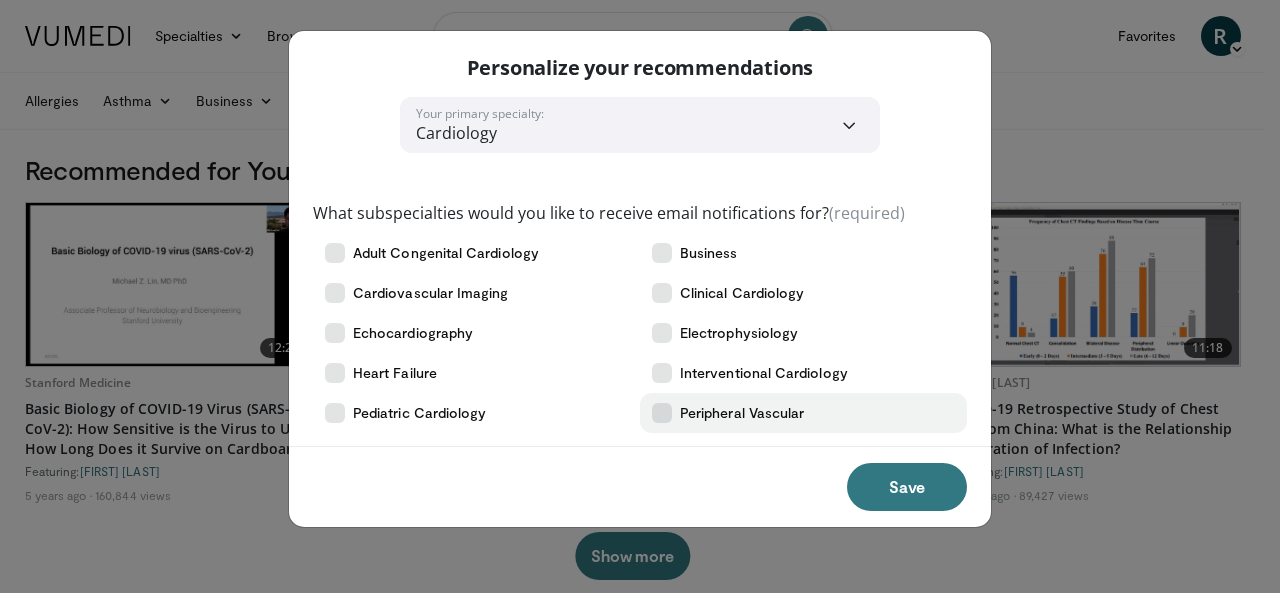 click on "Peripheral Vascular" at bounding box center [742, 413] 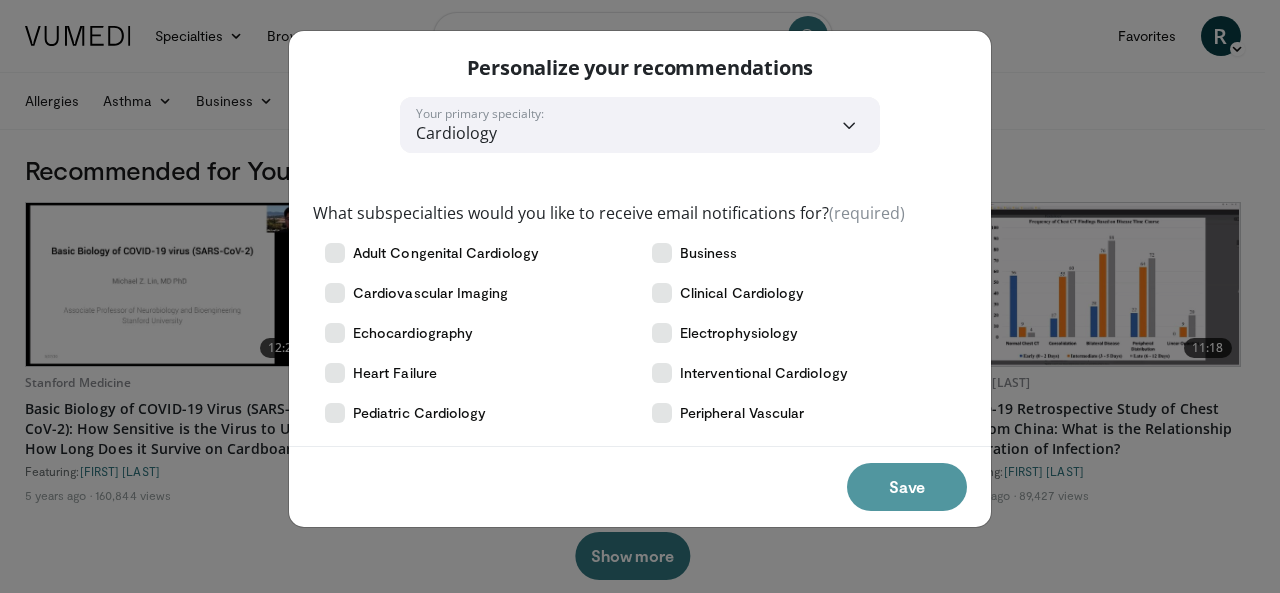 click on "Save" at bounding box center [907, 487] 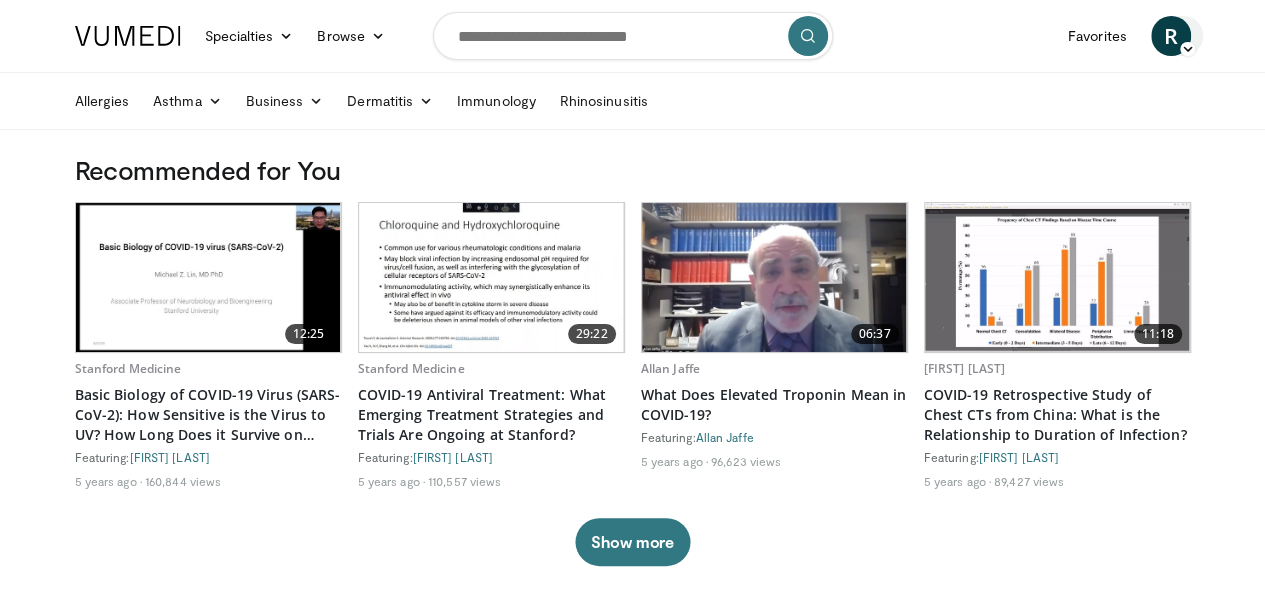 click on "R" at bounding box center [1171, 36] 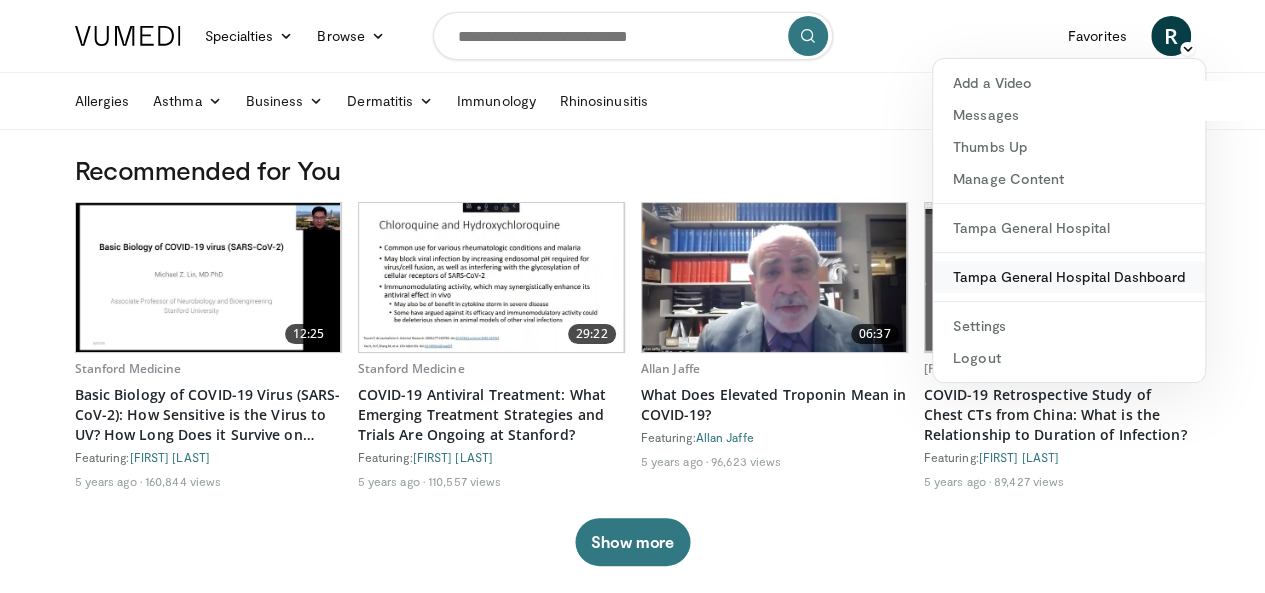 click on "Tampa General Hospital Dashboard" at bounding box center [1069, 277] 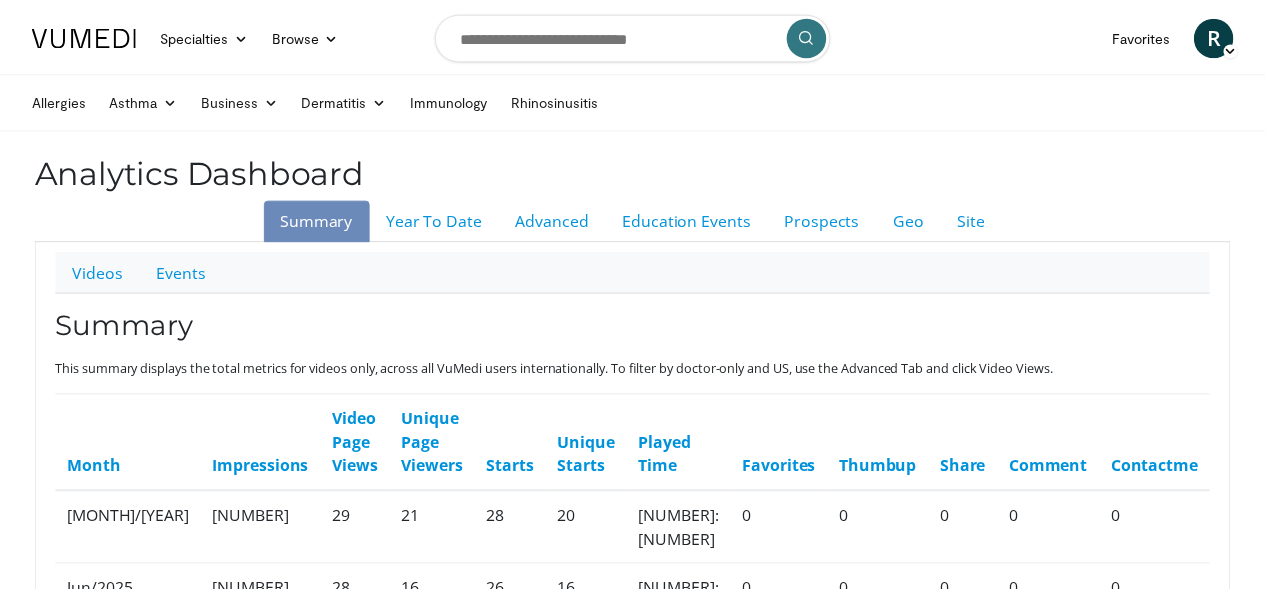 scroll, scrollTop: 0, scrollLeft: 0, axis: both 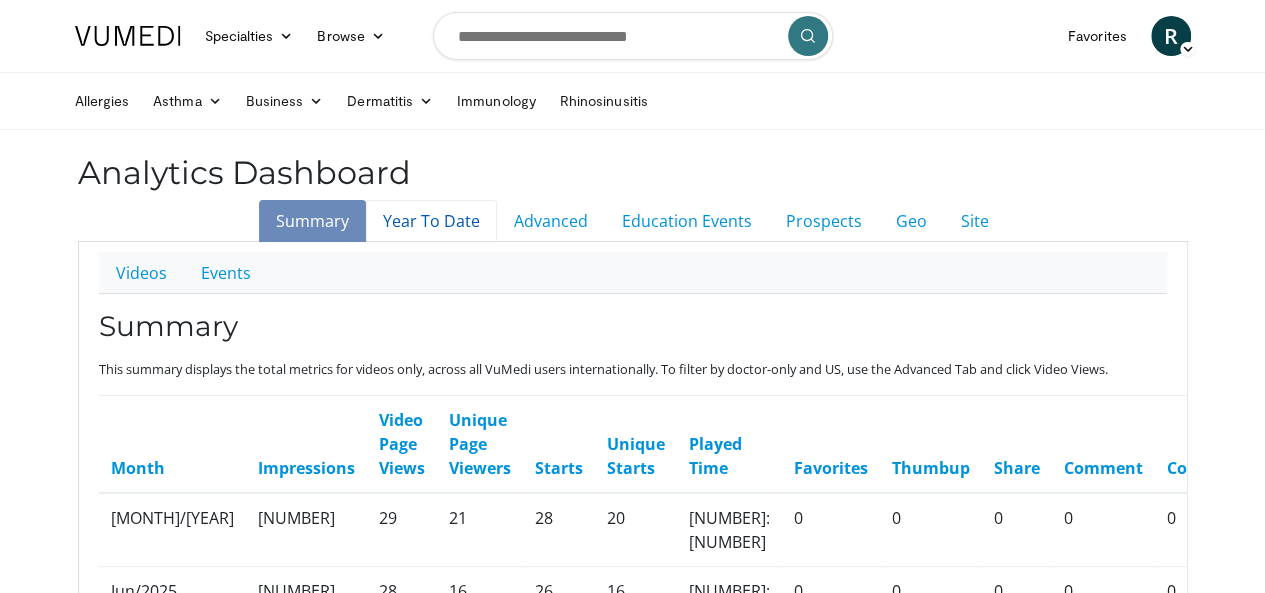click on "Year To Date" at bounding box center (431, 221) 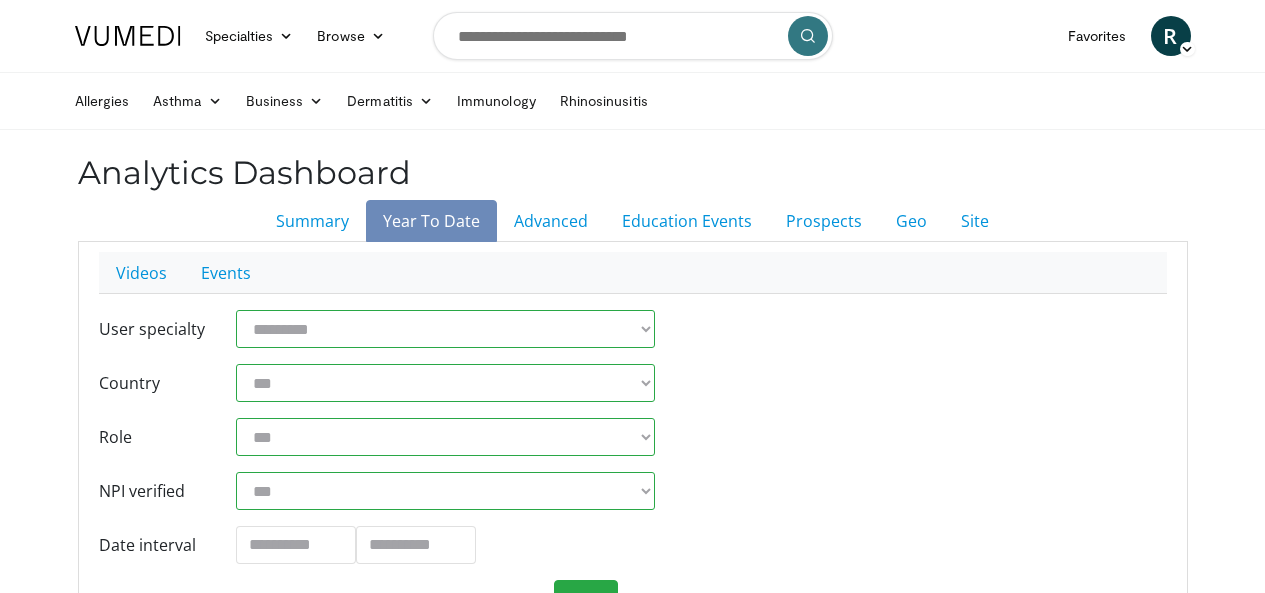 scroll, scrollTop: 0, scrollLeft: 0, axis: both 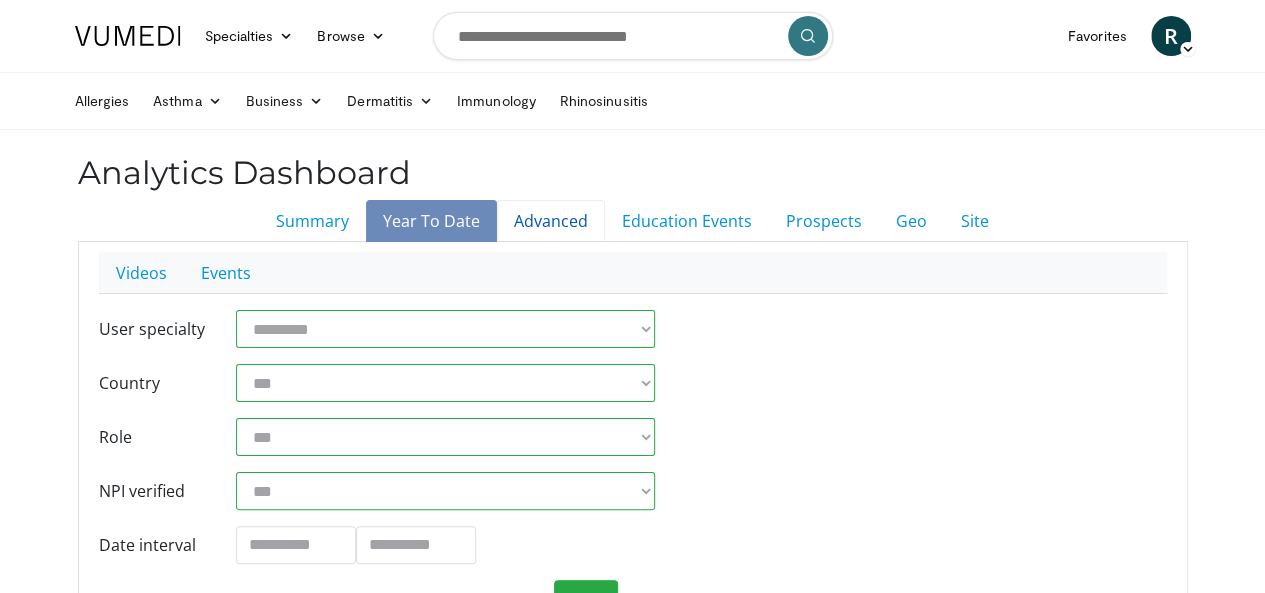 click on "Advanced" at bounding box center (551, 221) 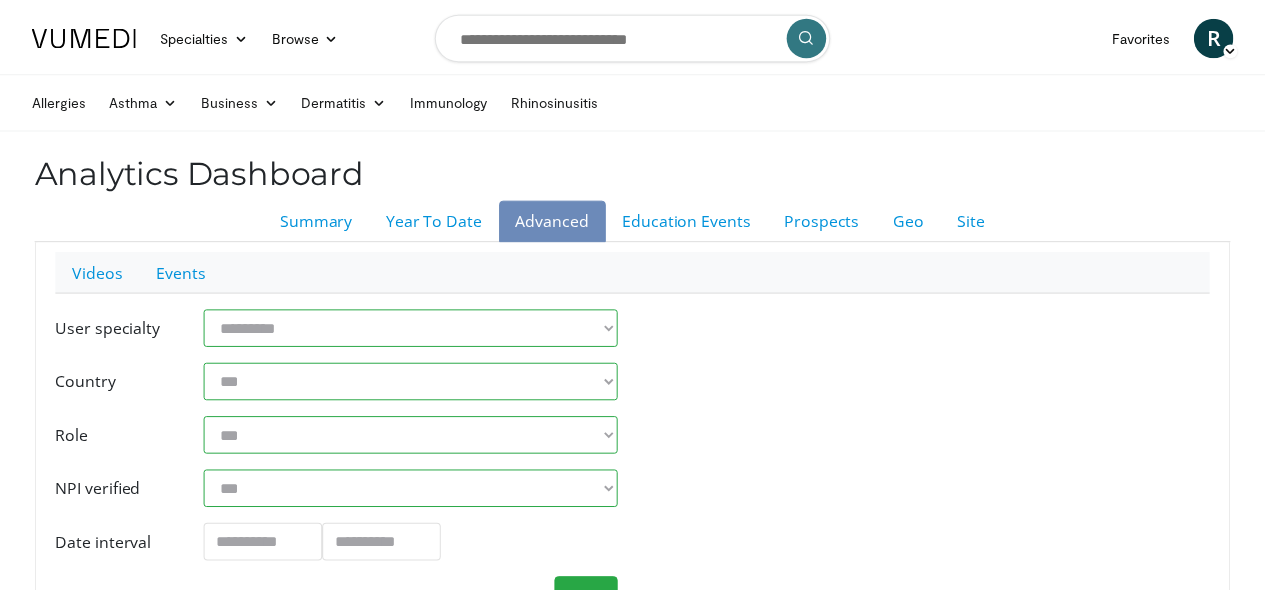 scroll, scrollTop: 0, scrollLeft: 0, axis: both 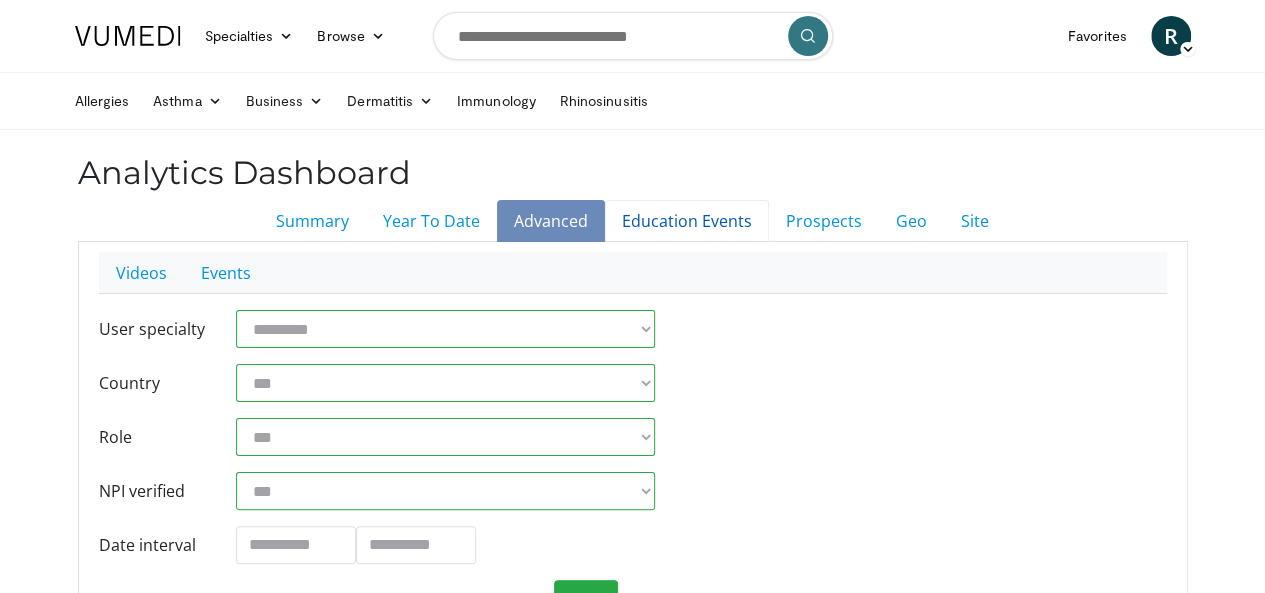click on "Education Events" at bounding box center [687, 221] 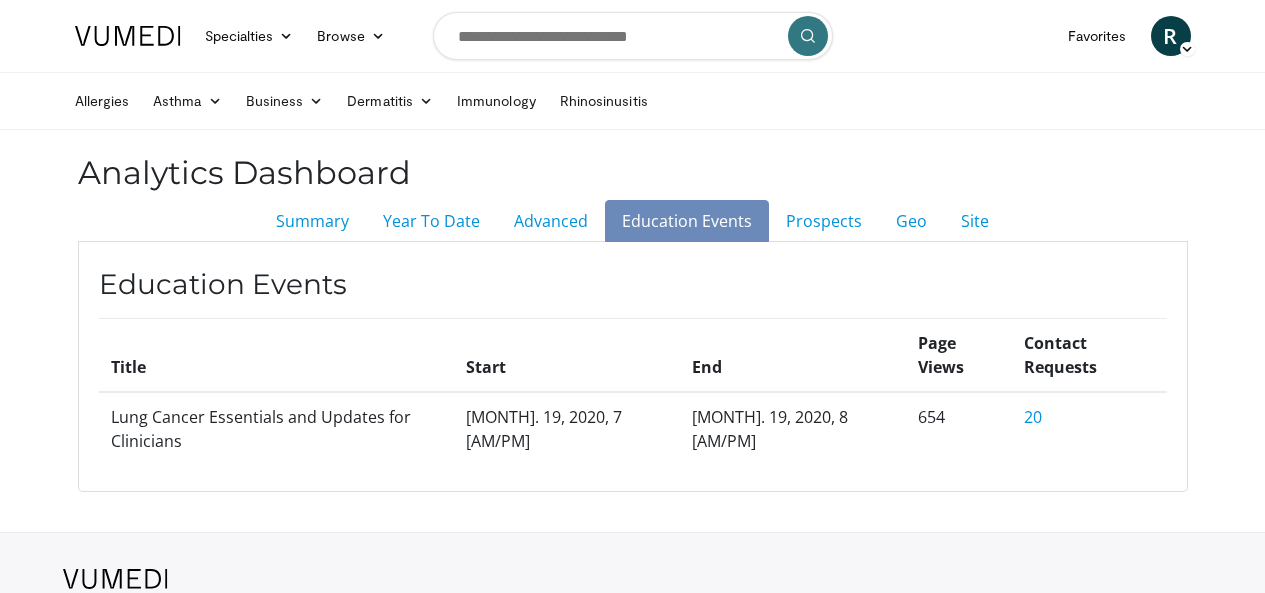 scroll, scrollTop: 0, scrollLeft: 0, axis: both 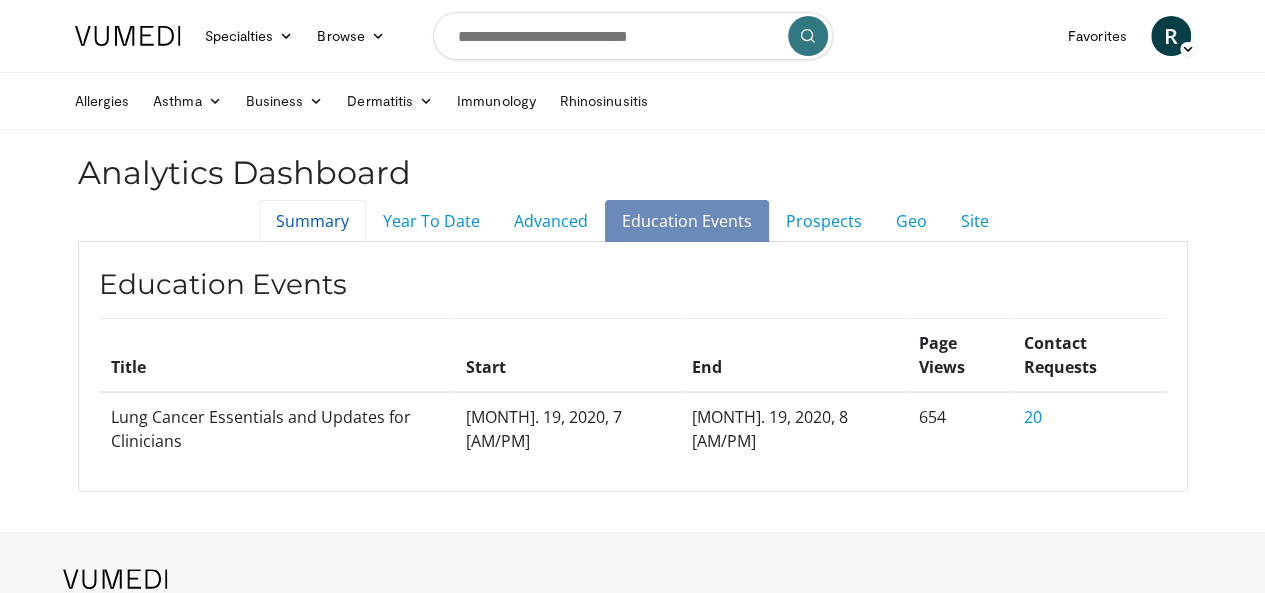 click on "Summary" at bounding box center [312, 221] 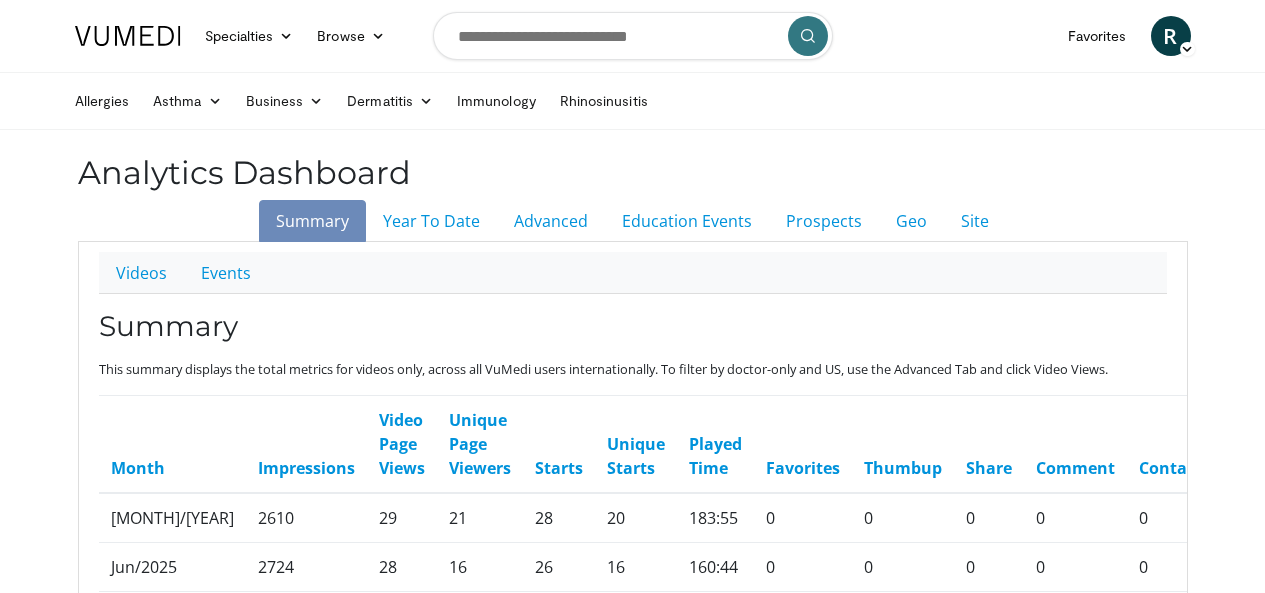 scroll, scrollTop: 0, scrollLeft: 0, axis: both 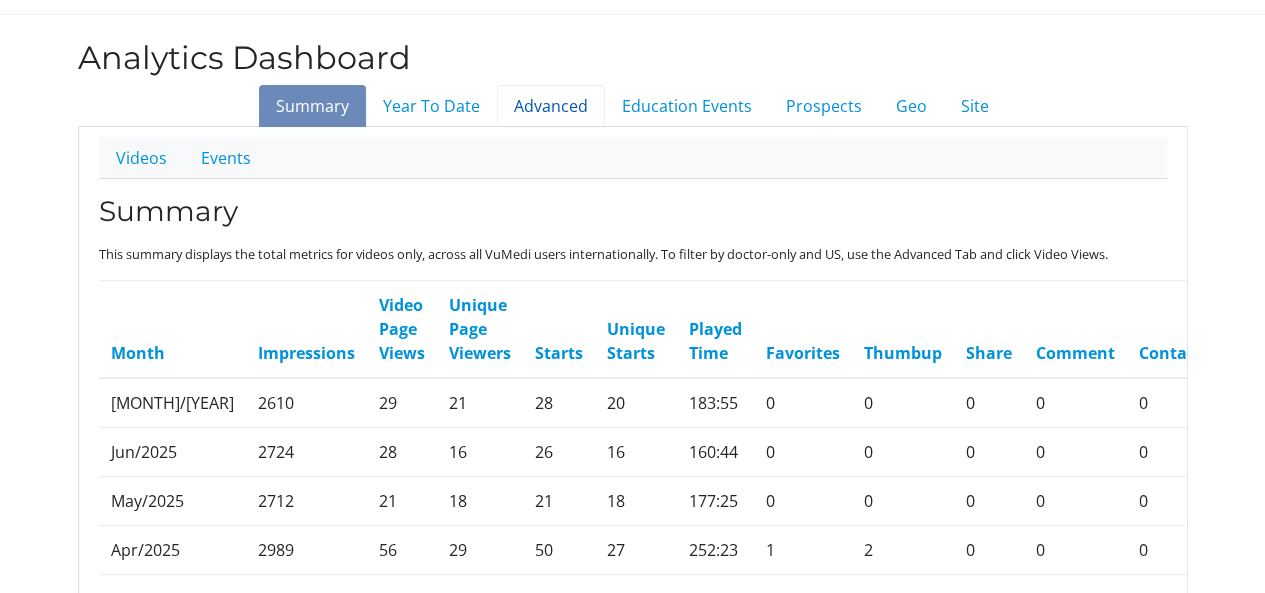 click on "Advanced" at bounding box center (551, 106) 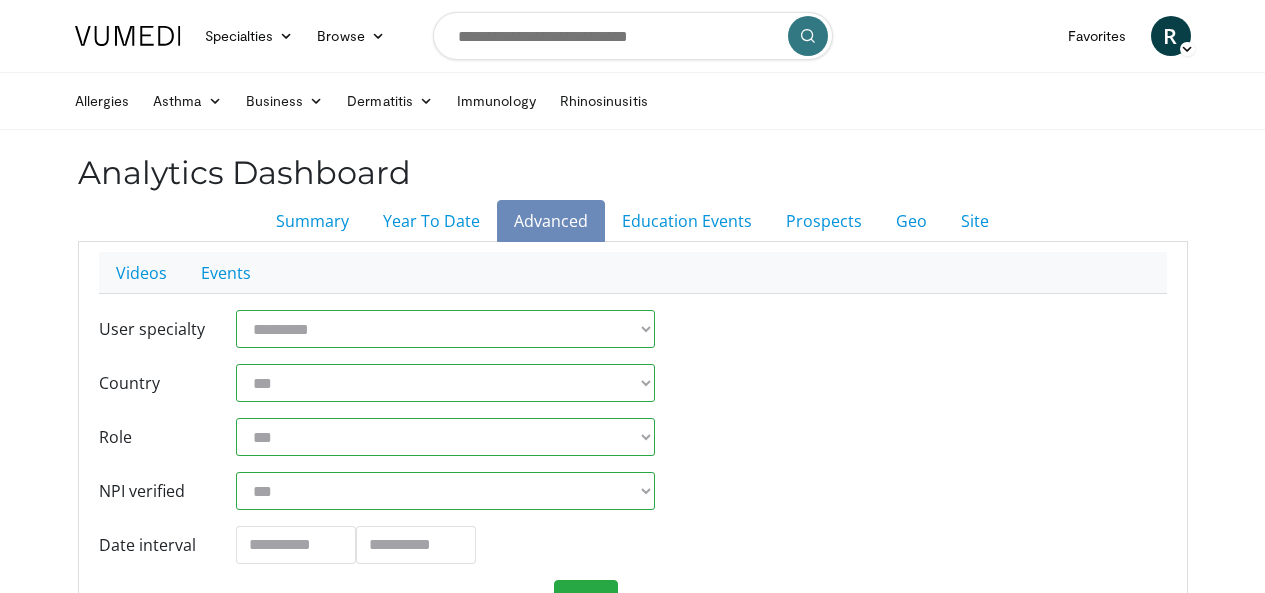 scroll, scrollTop: 0, scrollLeft: 0, axis: both 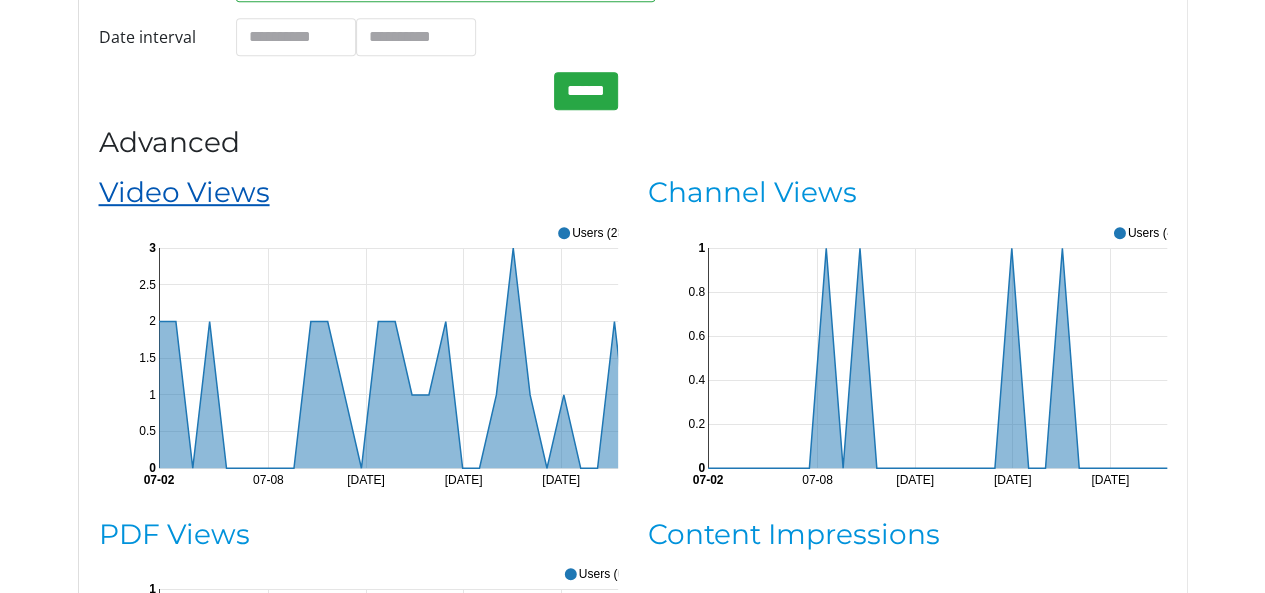 click on "Video Views" at bounding box center [184, 192] 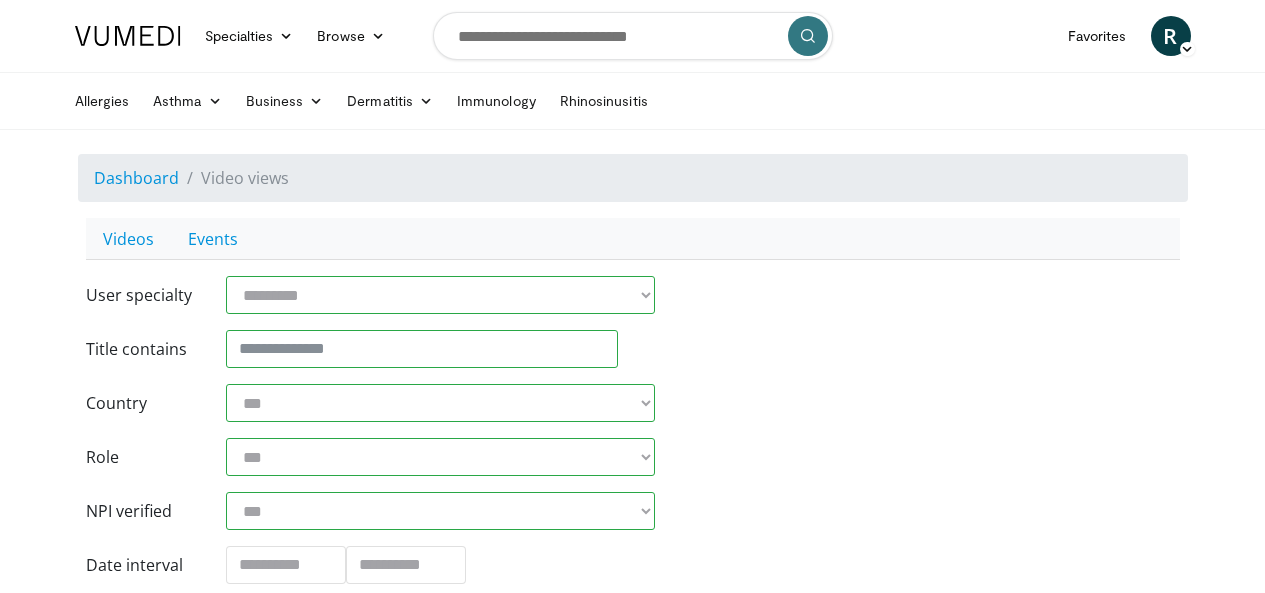 scroll, scrollTop: 0, scrollLeft: 0, axis: both 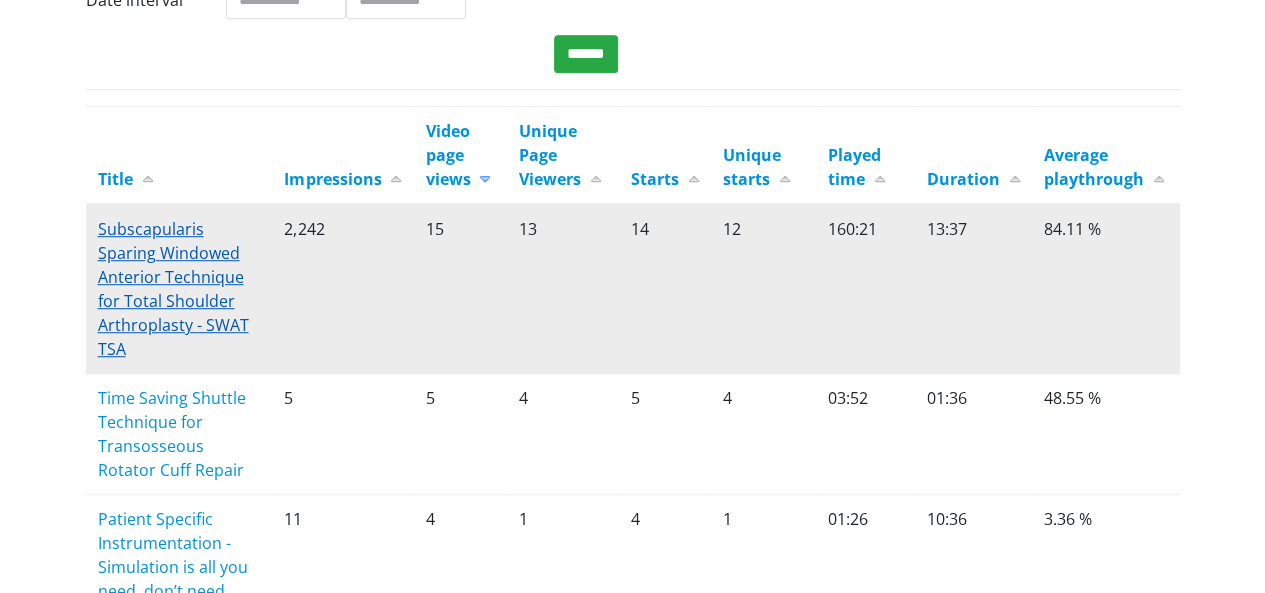 click on "Subscapularis Sparing Windowed Anterior Technique for Total Shoulder Arthroplasty - SWAT TSA" at bounding box center [173, 289] 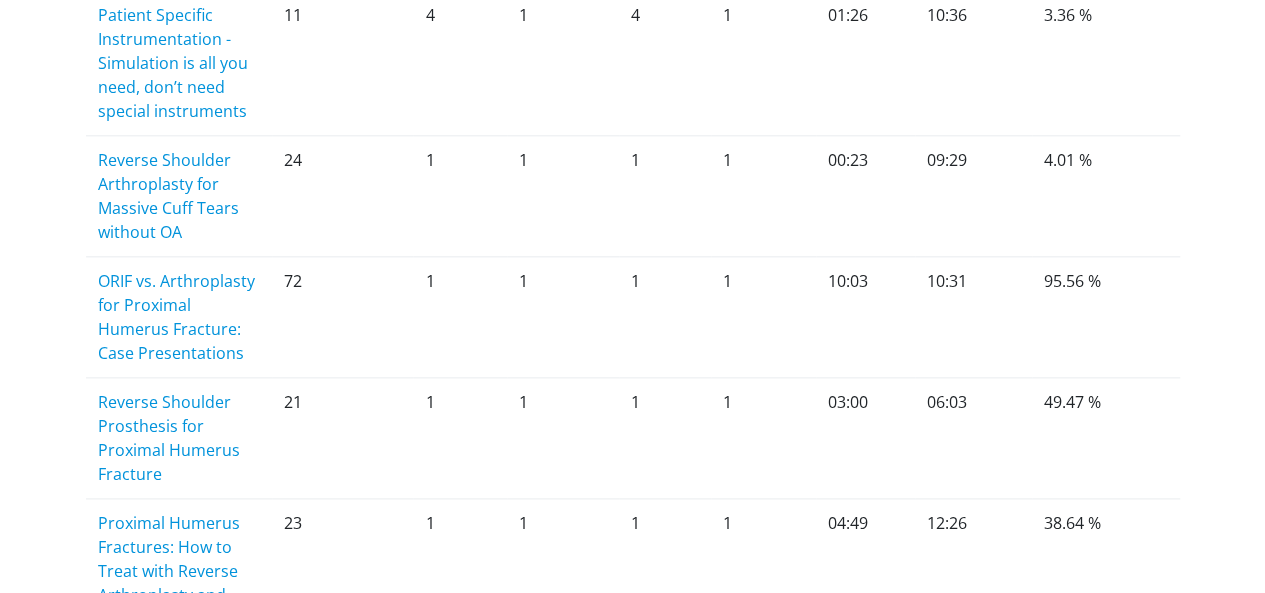 scroll, scrollTop: 58, scrollLeft: 0, axis: vertical 